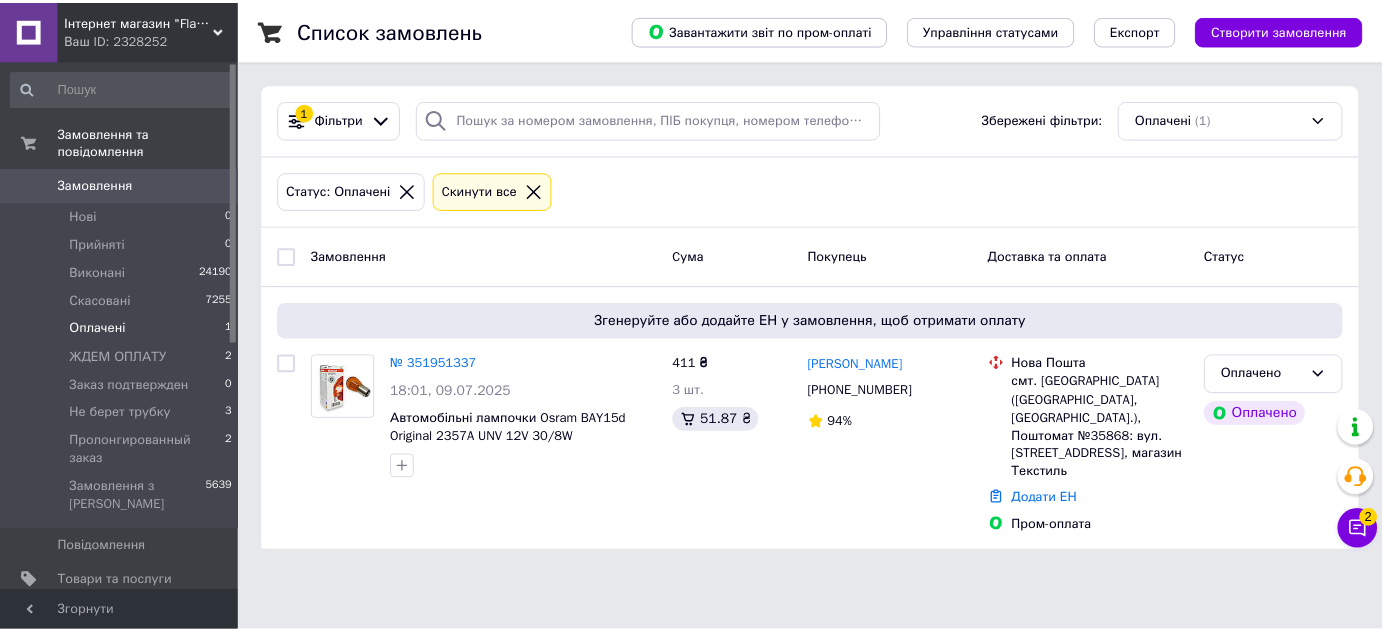 scroll, scrollTop: 0, scrollLeft: 0, axis: both 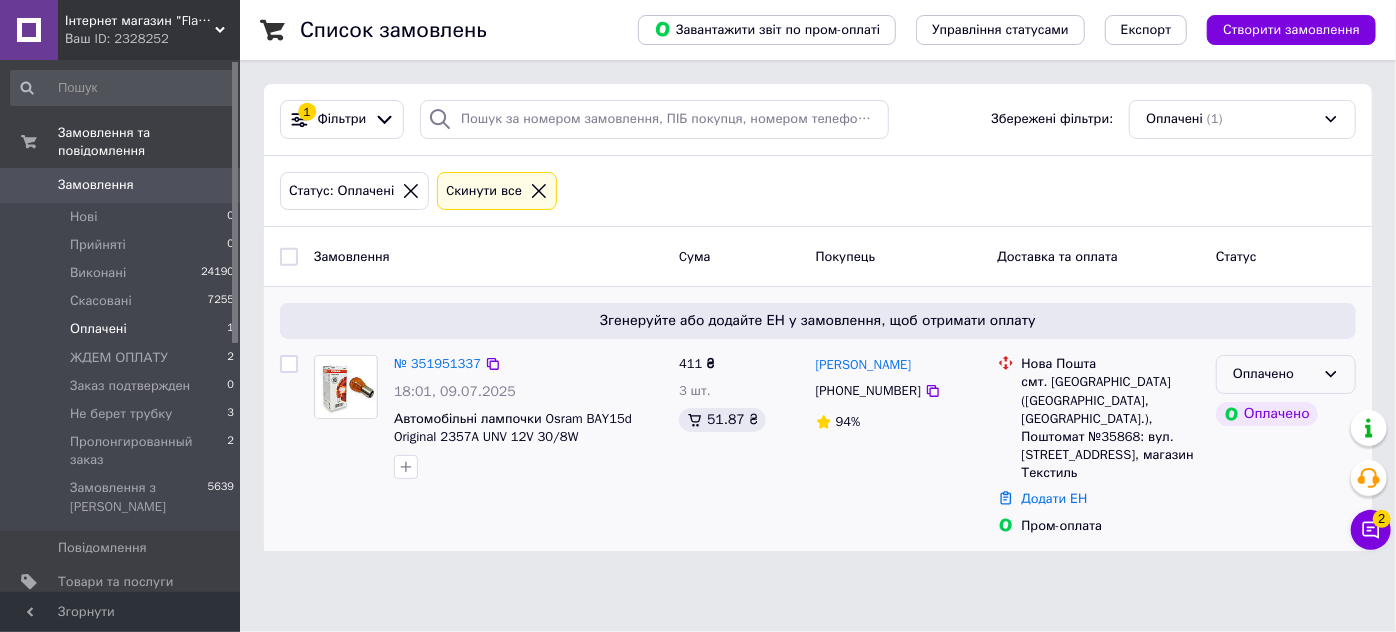 click 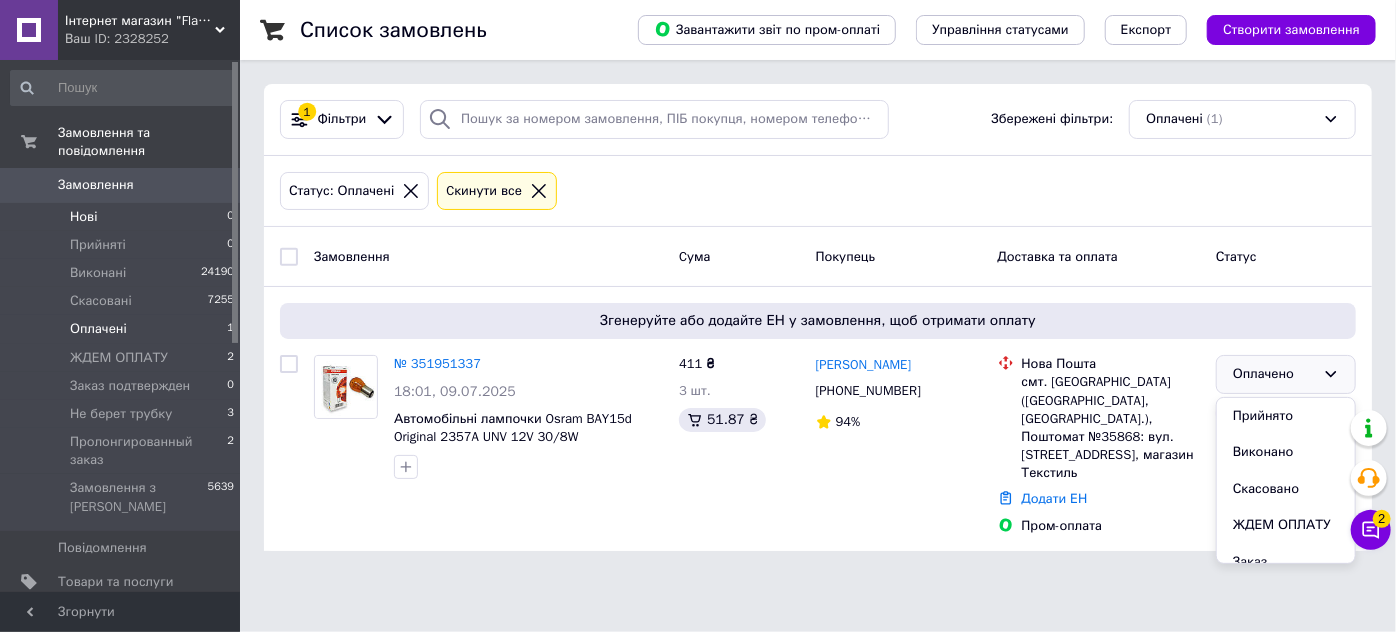 click on "Нові" at bounding box center (83, 217) 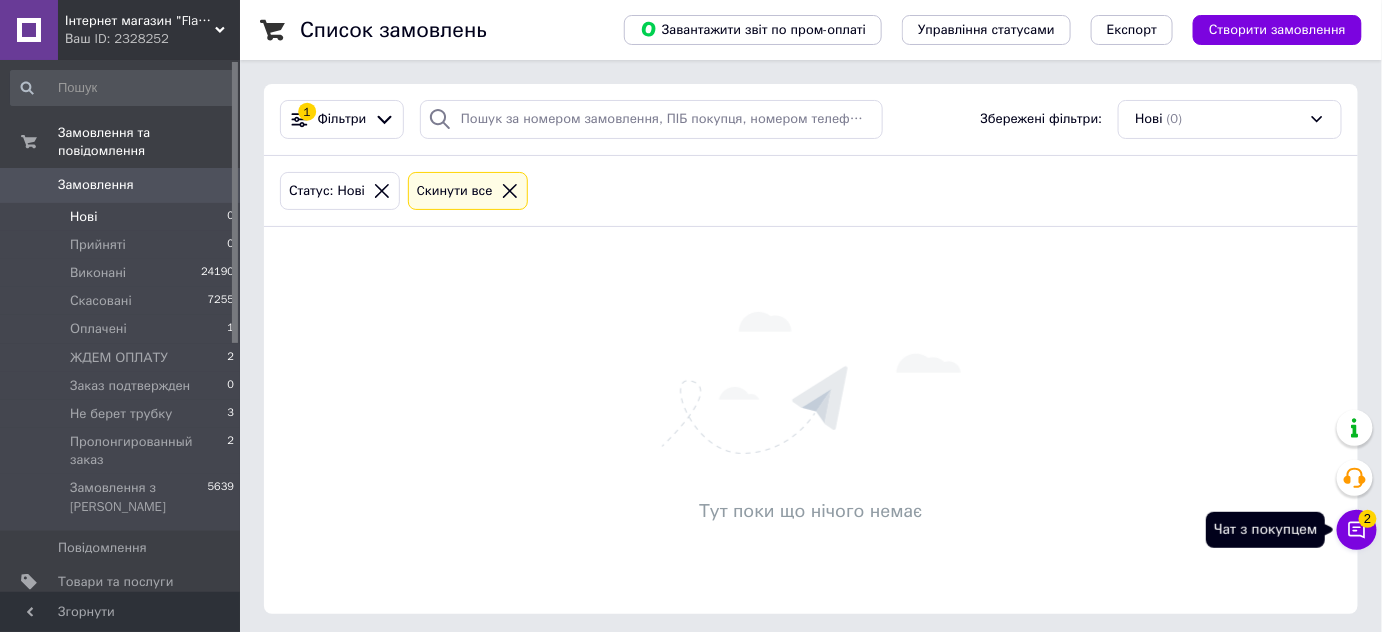 click on "Чат з покупцем 2" at bounding box center (1357, 530) 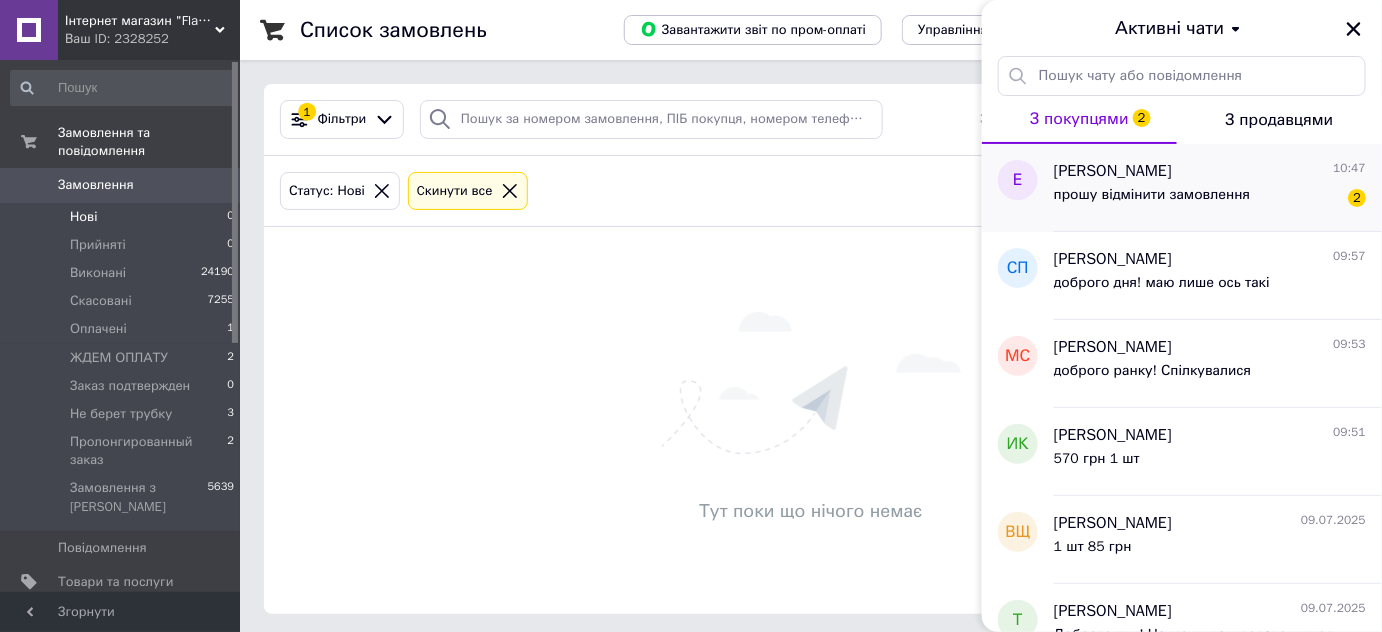 click on "прошу відмінити замовлення" at bounding box center [1152, 201] 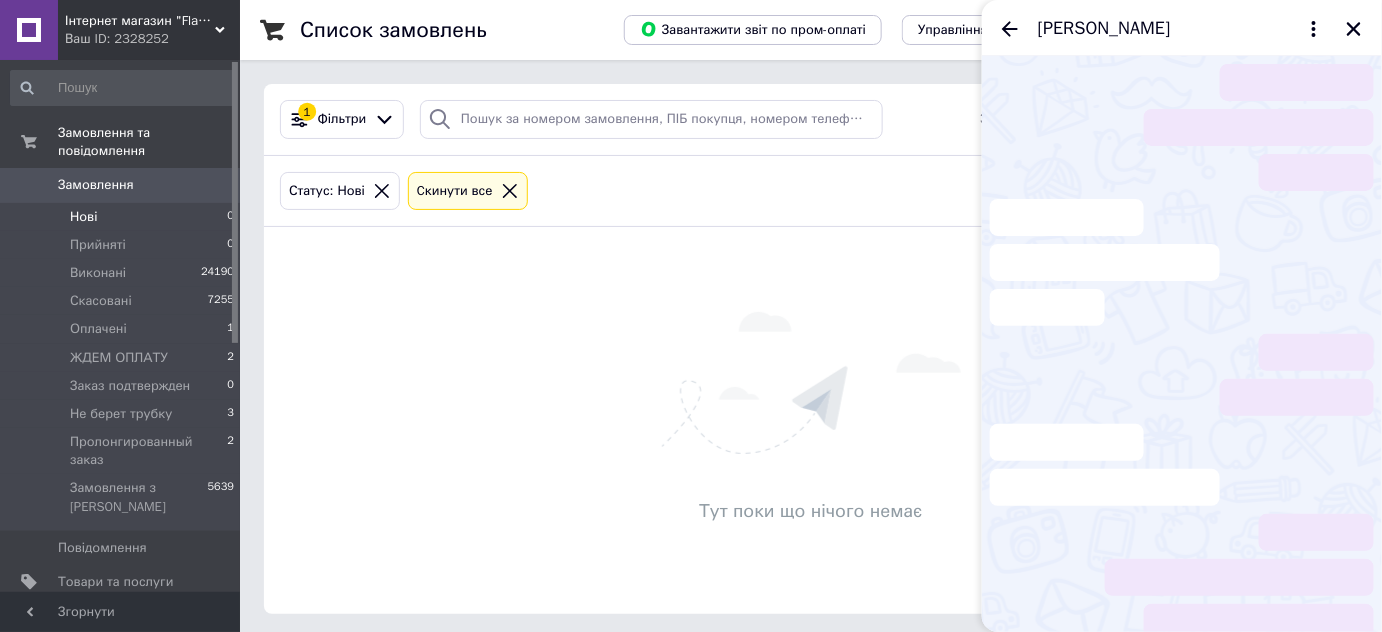 scroll, scrollTop: 14, scrollLeft: 0, axis: vertical 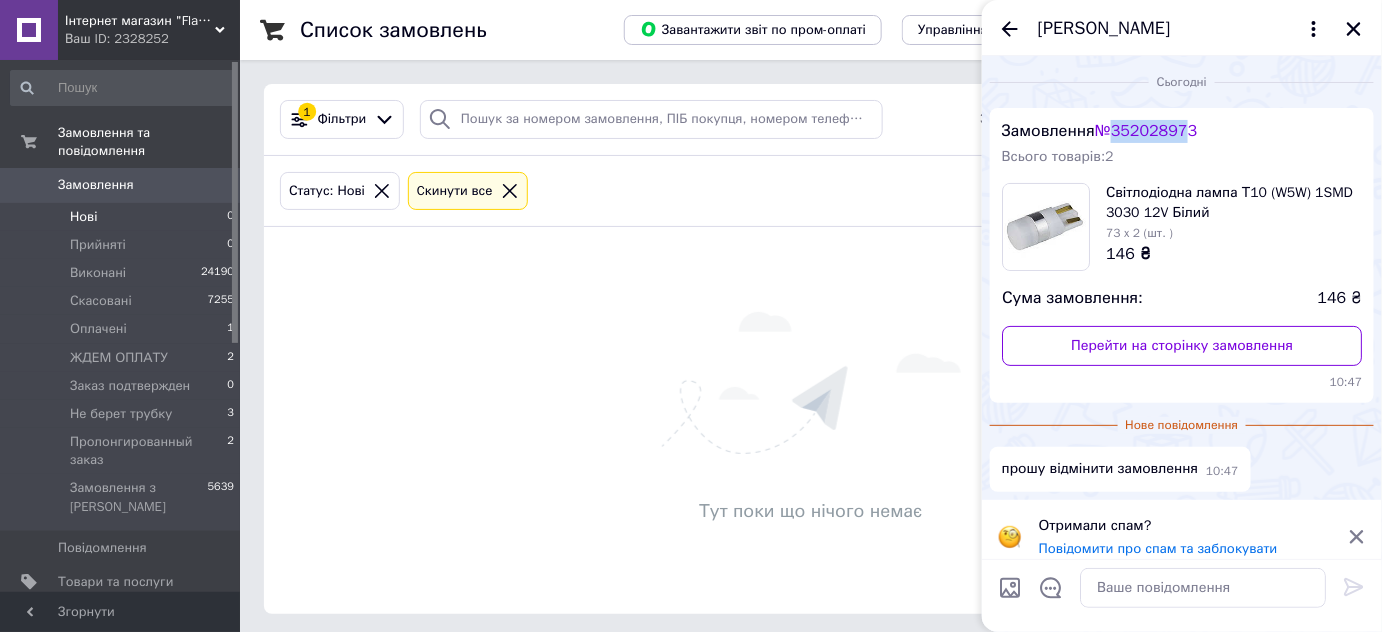 drag, startPoint x: 1179, startPoint y: 116, endPoint x: 1122, endPoint y: 137, distance: 60.74537 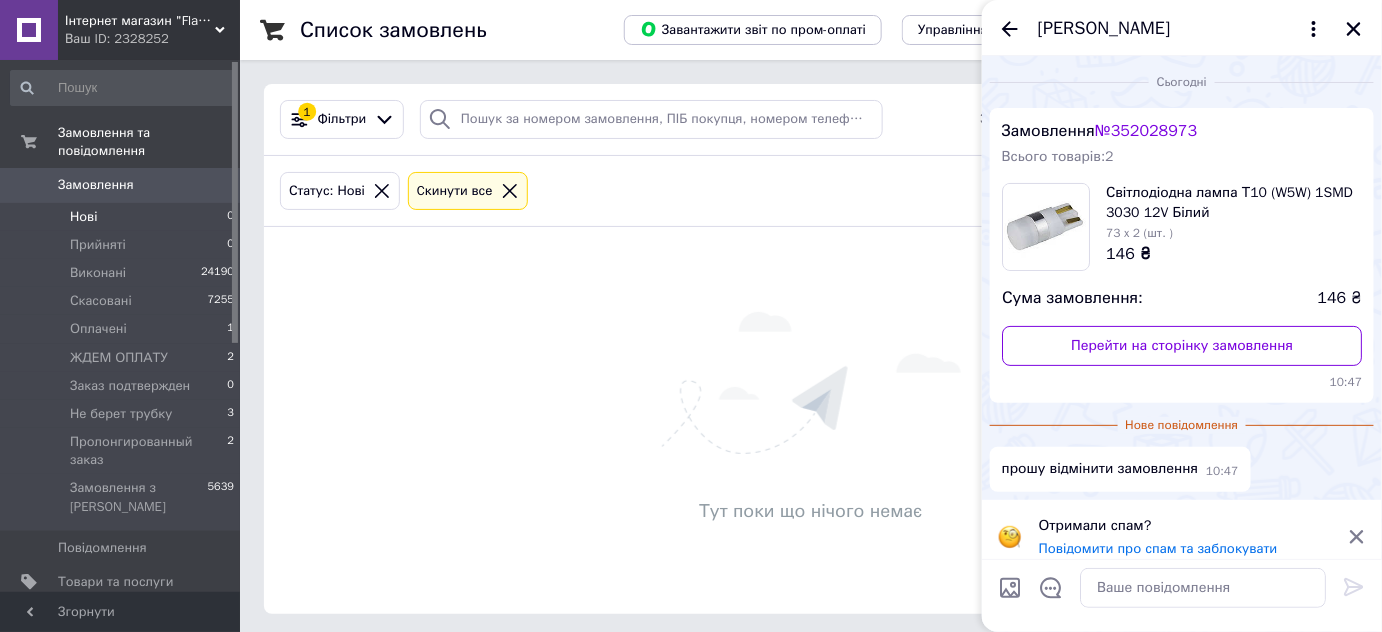 click on "Всього товарів:  2" at bounding box center (1182, 157) 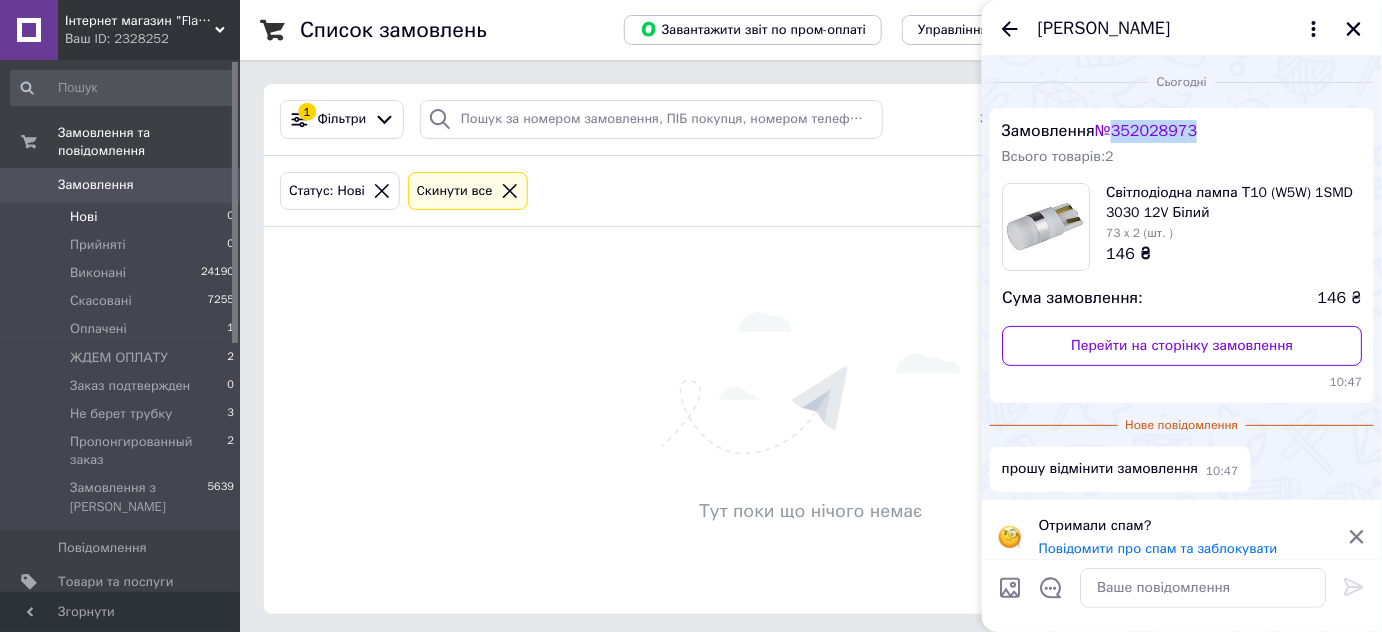 drag, startPoint x: 1191, startPoint y: 135, endPoint x: 1122, endPoint y: 139, distance: 69.115845 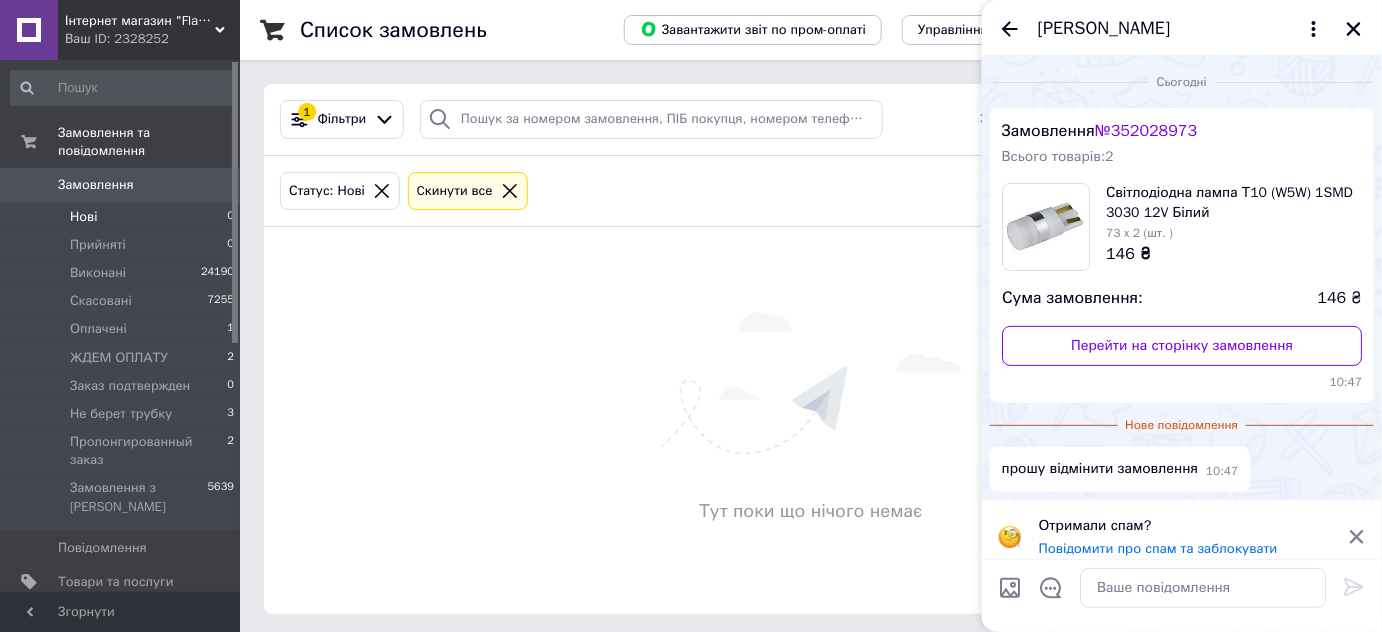 click 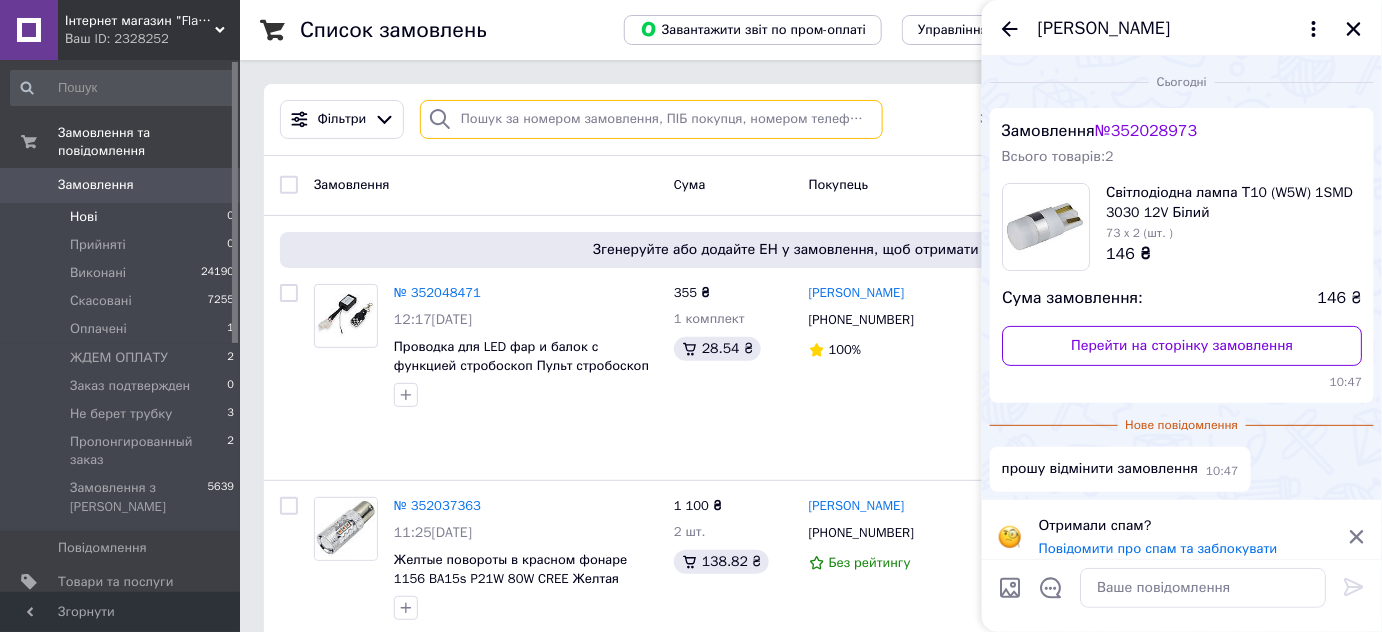 paste on "352028973" 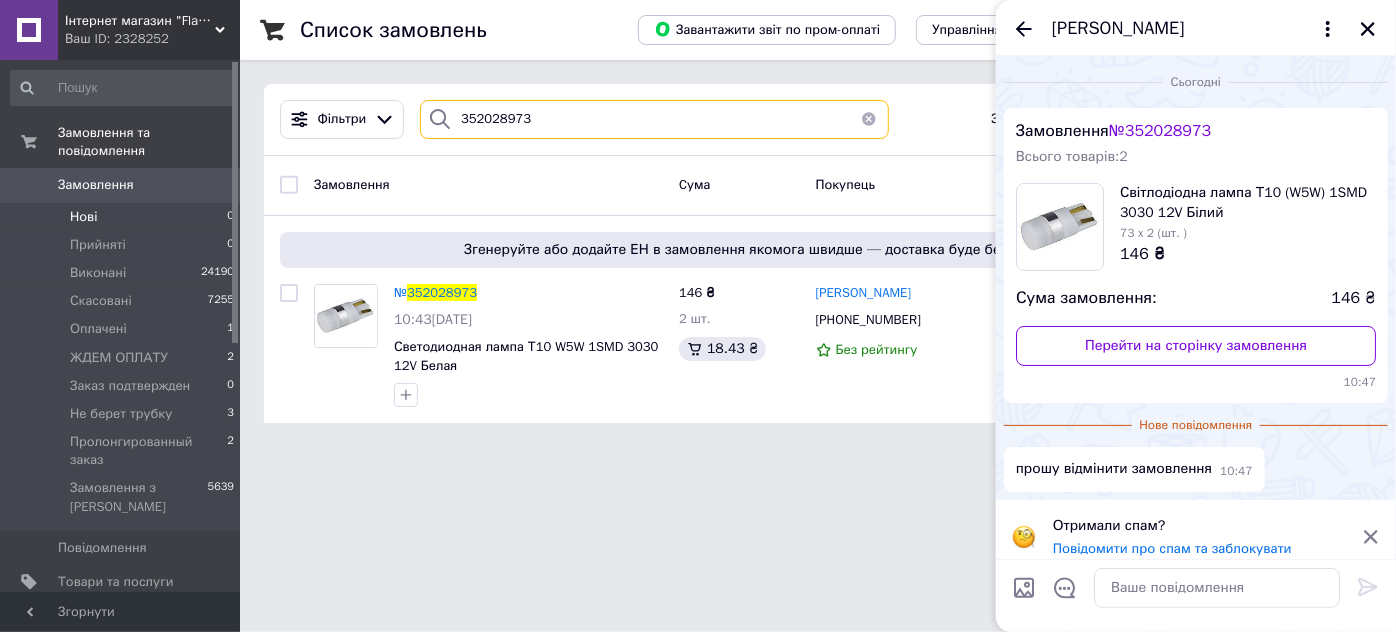 type on "352028973" 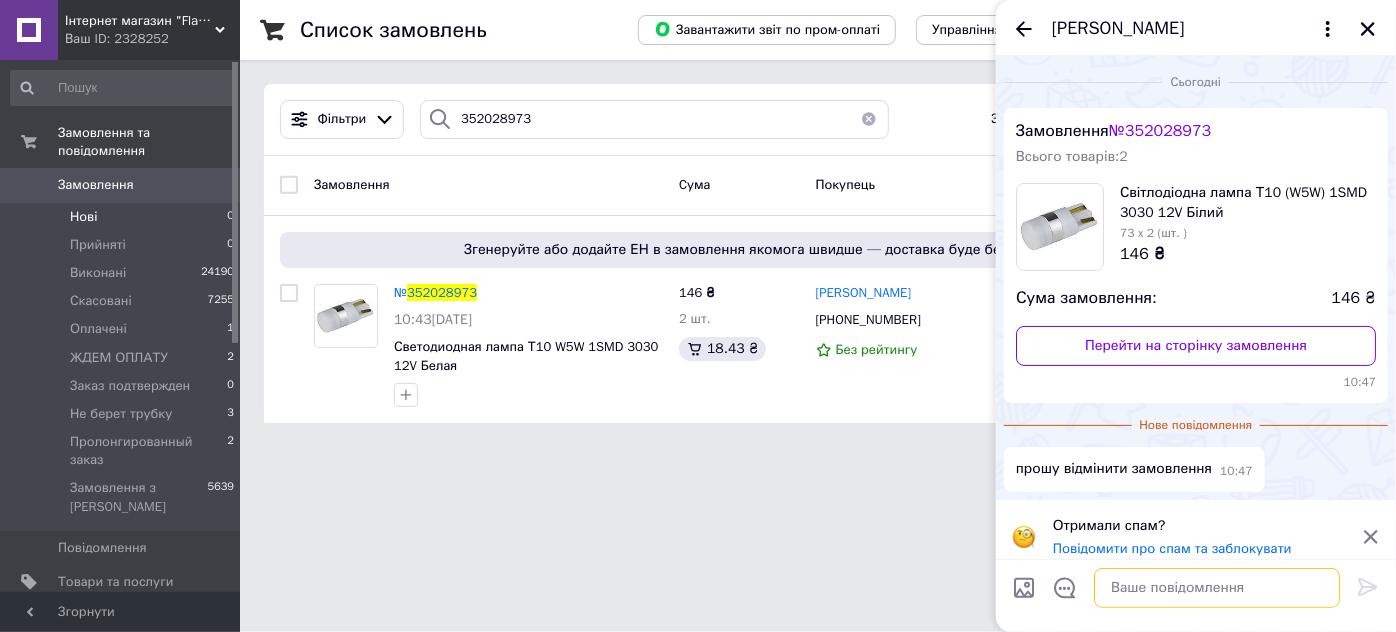 click at bounding box center (1217, 588) 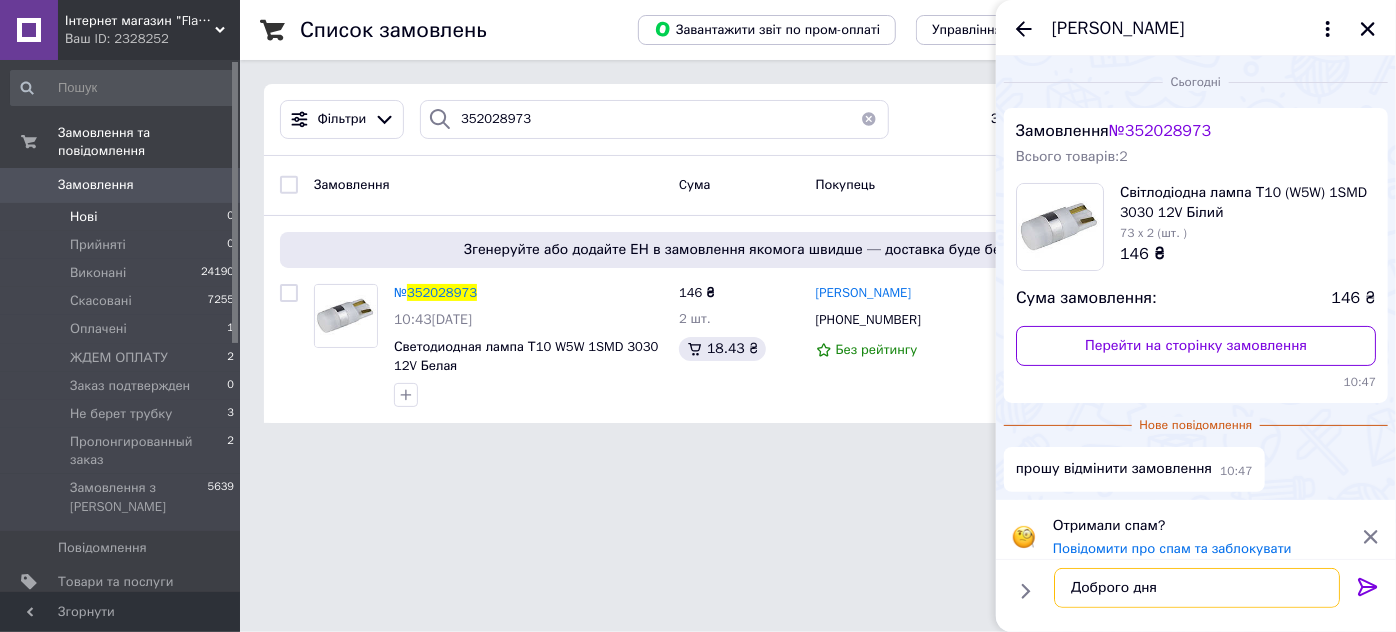 type on "Доброго дня!" 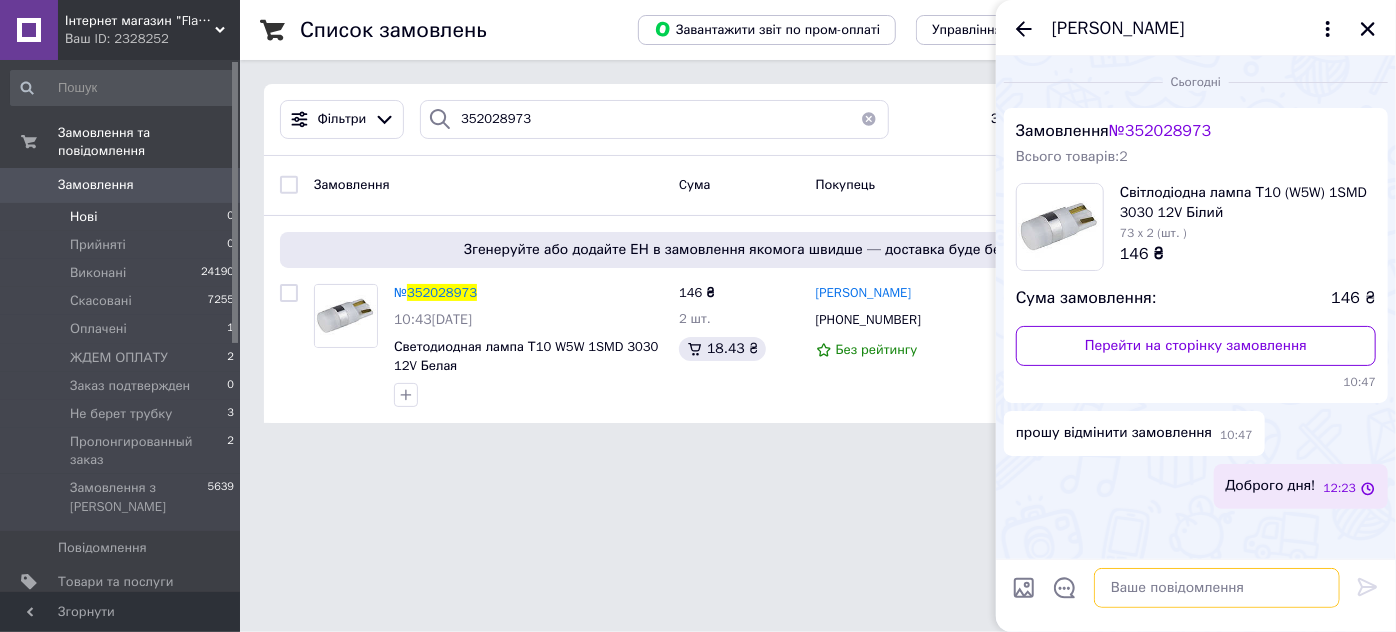 type on "=" 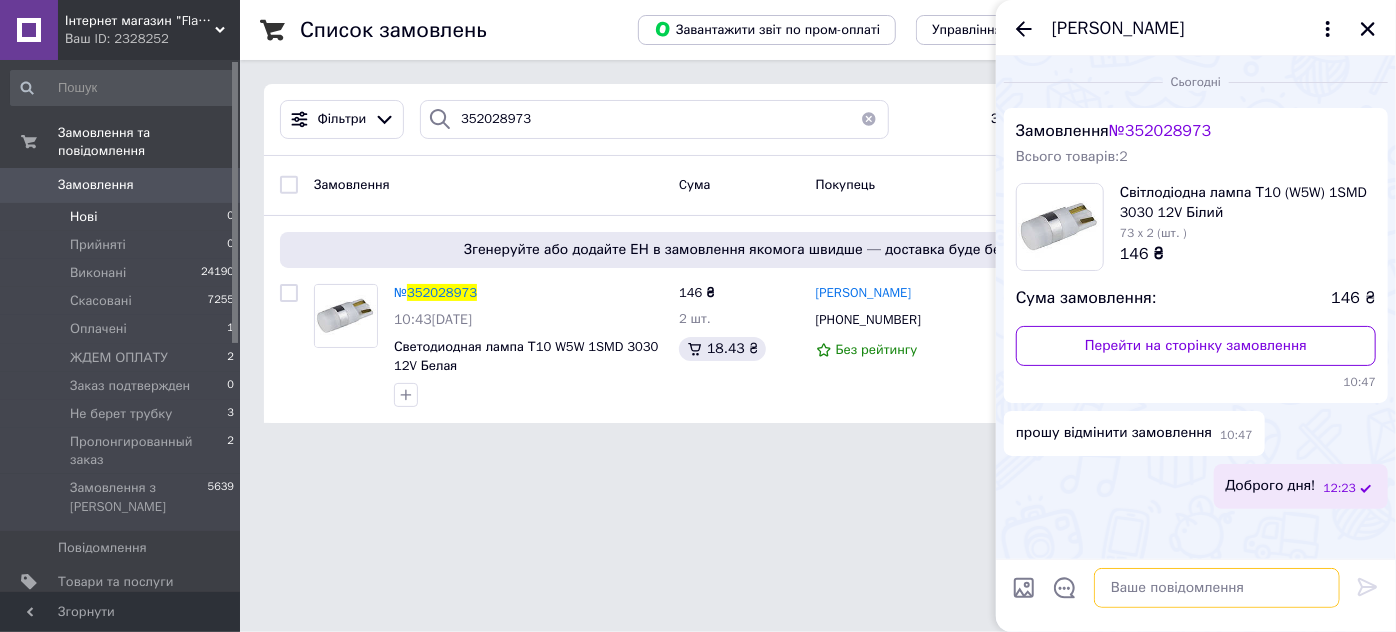 type on "+" 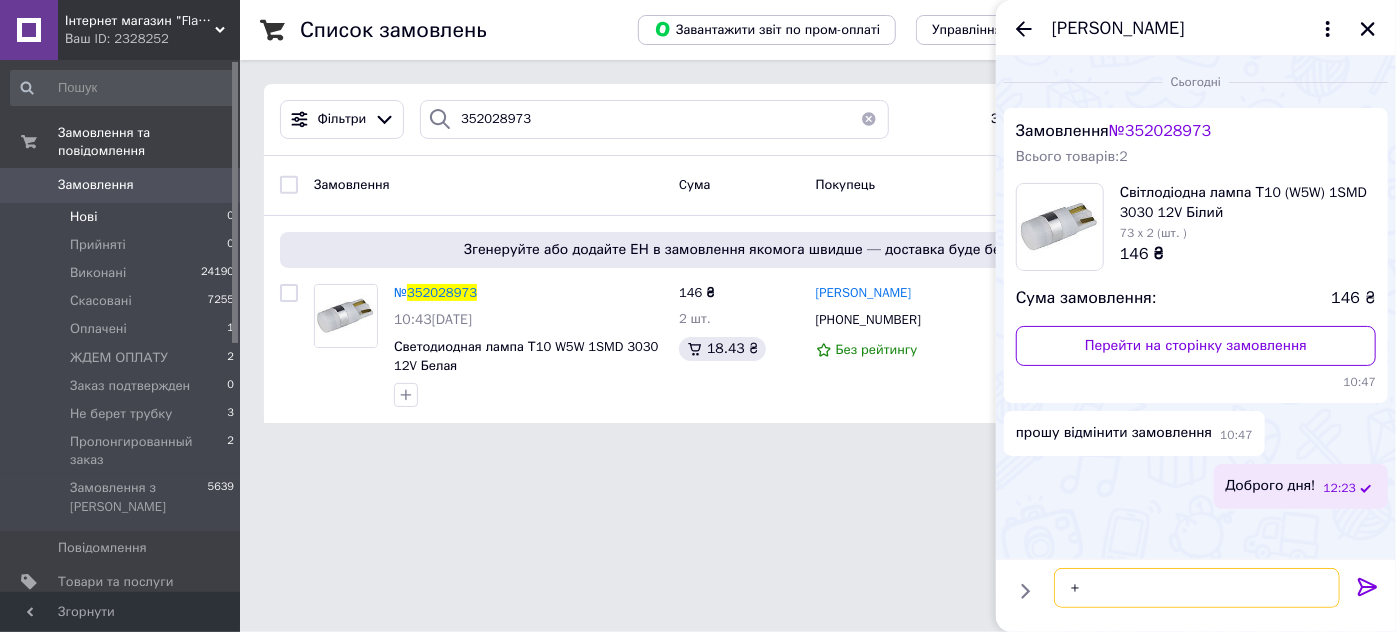 type 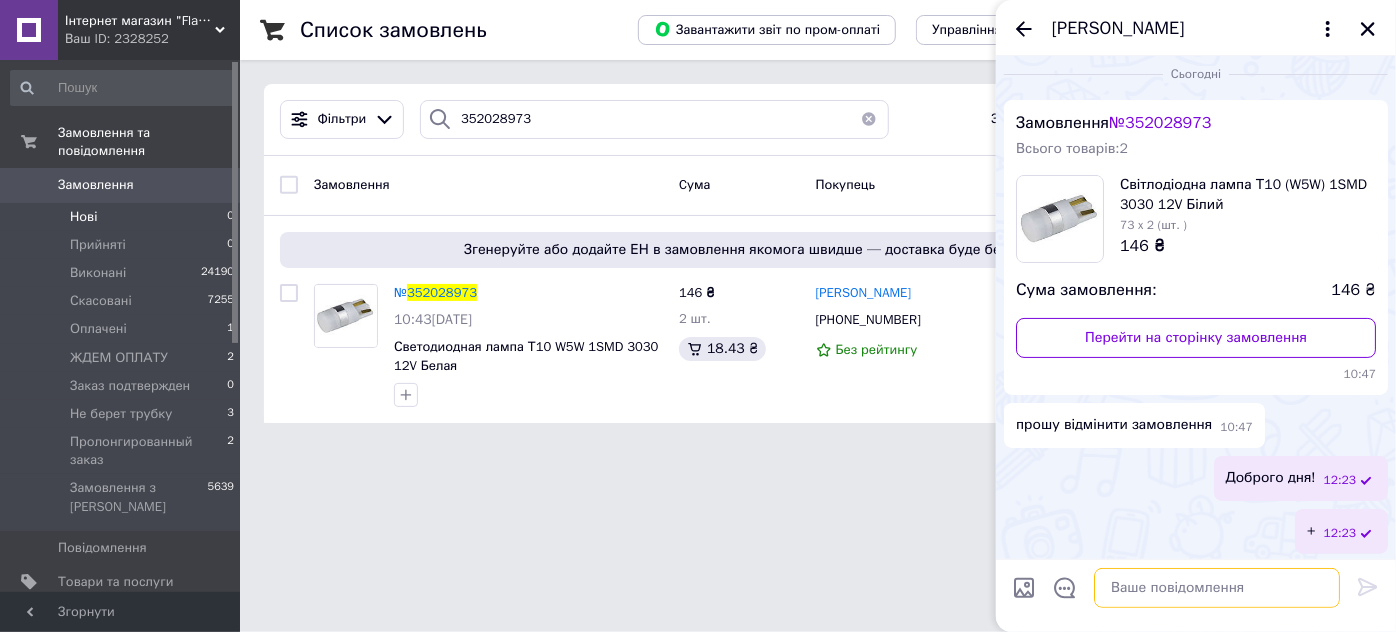 scroll, scrollTop: 10, scrollLeft: 0, axis: vertical 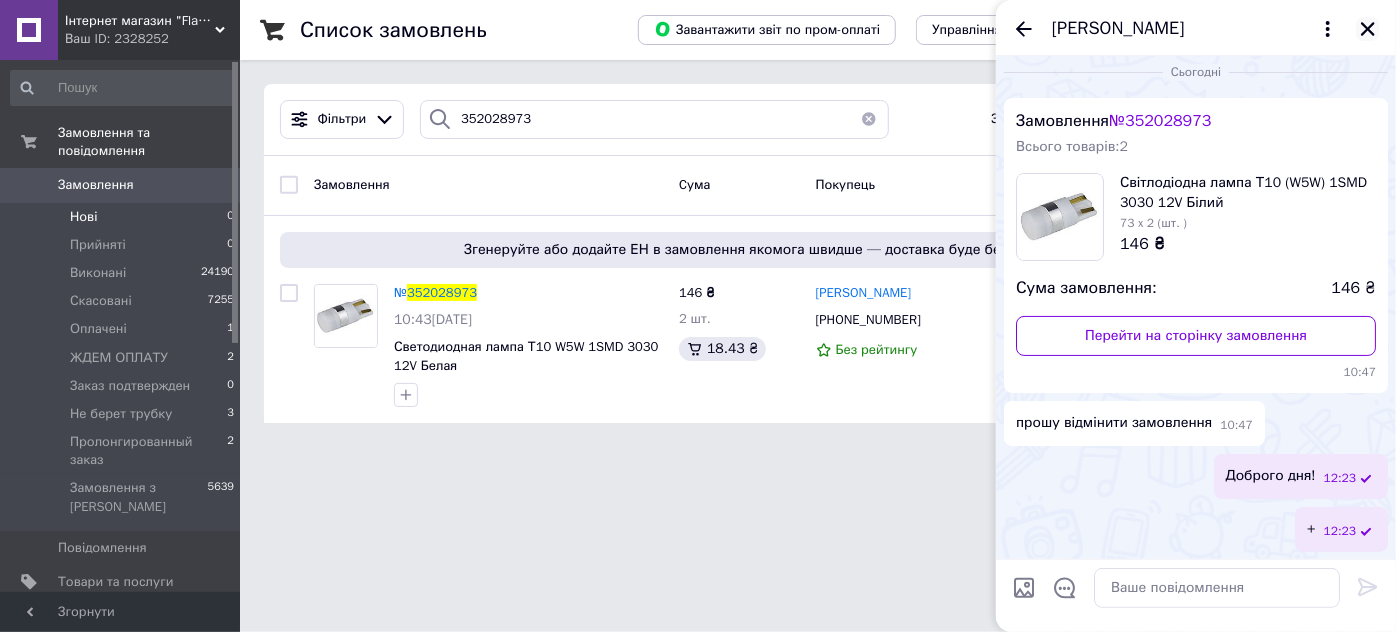 click 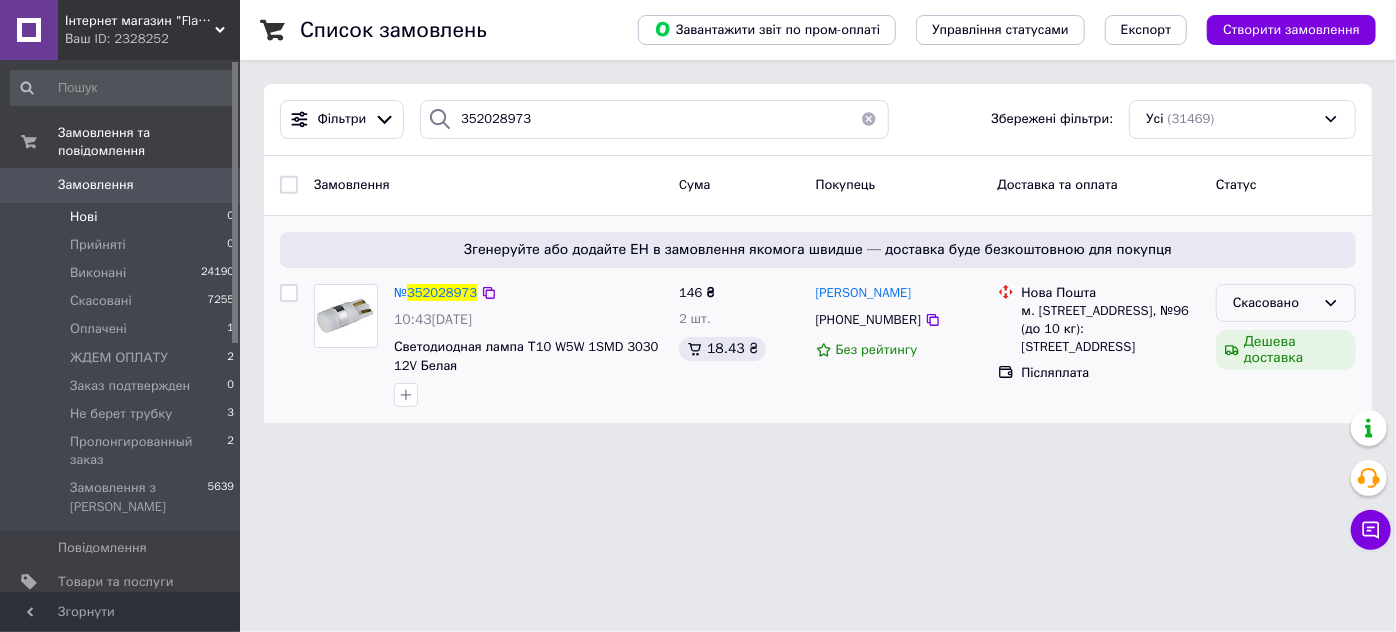 click on "Скасовано" at bounding box center [1274, 303] 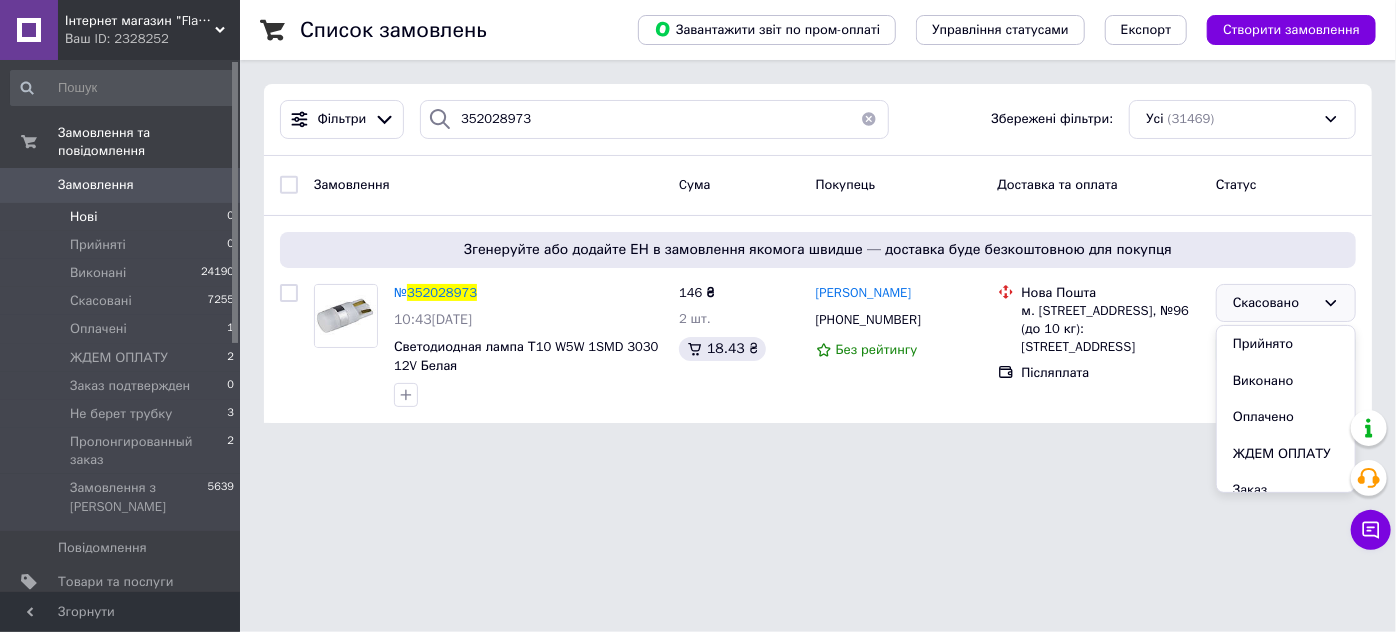 click on "Інтернет магазин "Flash Led" Ваш ID: 2328252 Сайт Інтернет магазин "Flash Led" Кабінет покупця Перевірити стан системи Сторінка на порталі Довідка Вийти Замовлення та повідомлення Замовлення 0 Нові 0 Прийняті 0 Виконані 24190 Скасовані 7255 Оплачені 1 ЖДЕМ ОПЛАТУ 2 Заказ подтвержден 0 Не берет трубку 3 Пролонгированный заказ  2 Замовлення з Розетки 5639 Повідомлення 0 Товари та послуги Сповіщення 99+ 99+ Показники роботи компанії Панель управління Відгуки Клієнти Каталог ProSale Аналітика Інструменти веб-майстра та SEO Маркет Prom топ" at bounding box center [698, 223] 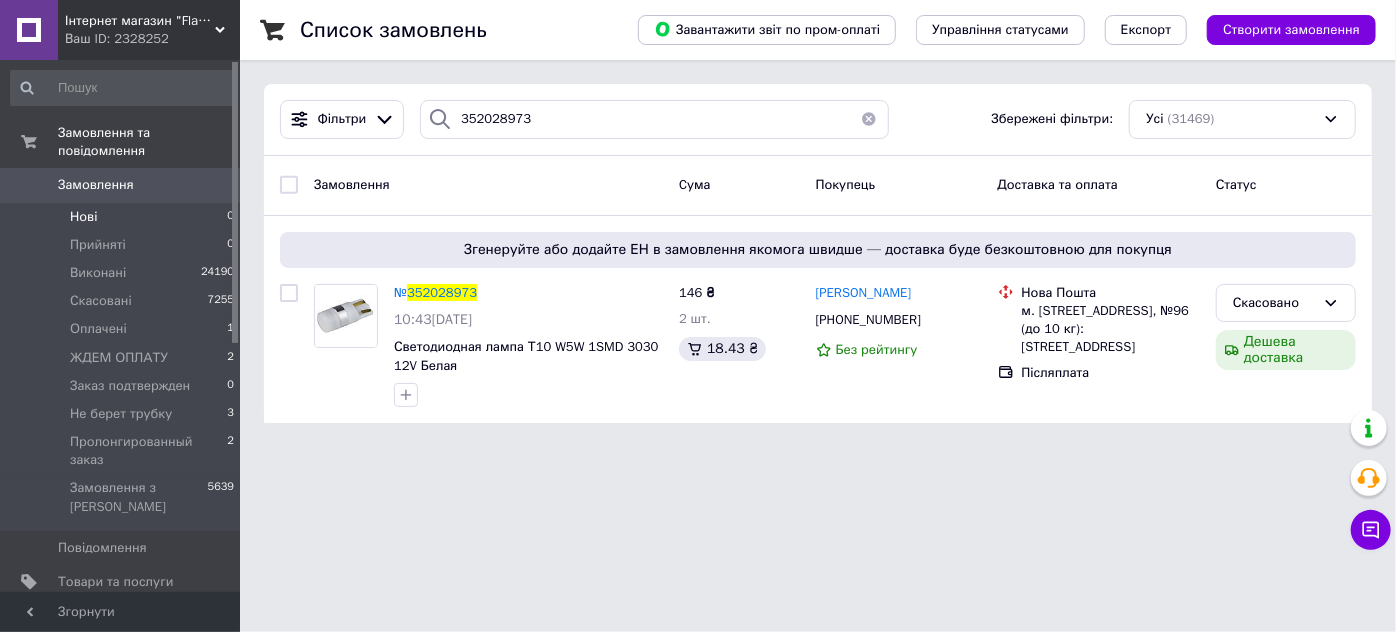 click on "Нові 0" at bounding box center [123, 217] 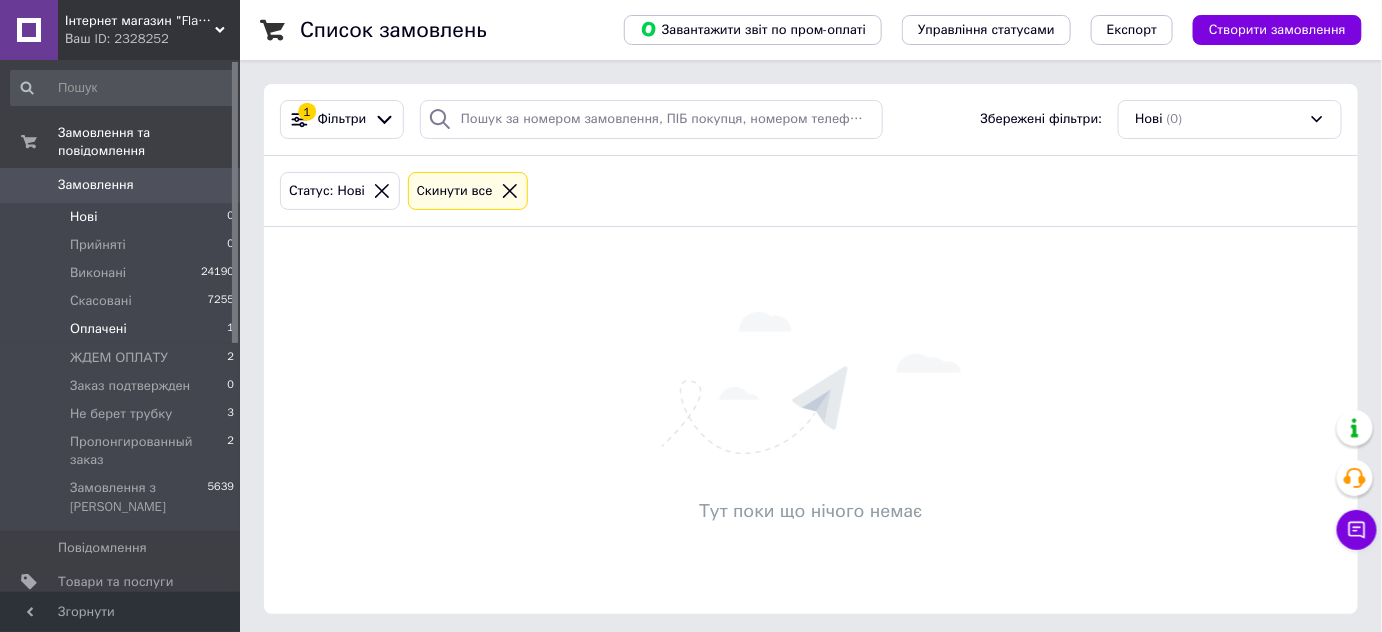 click on "Оплачені" at bounding box center [98, 329] 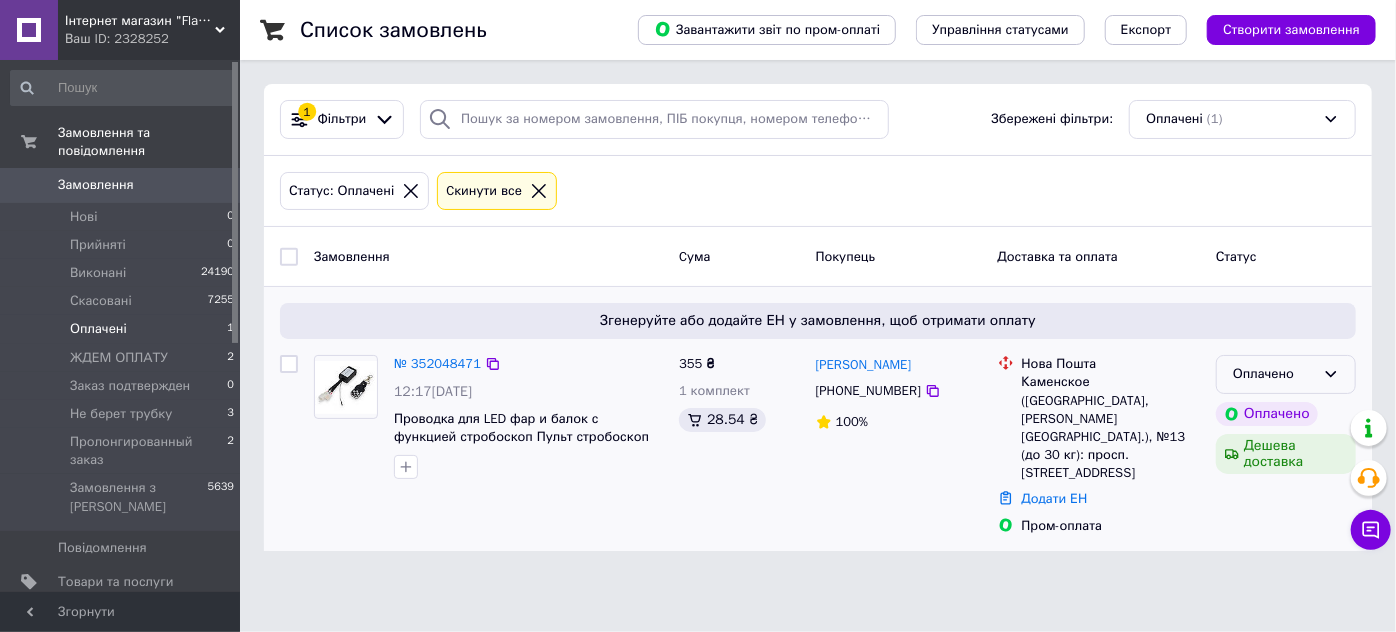click on "Оплачено" at bounding box center [1286, 374] 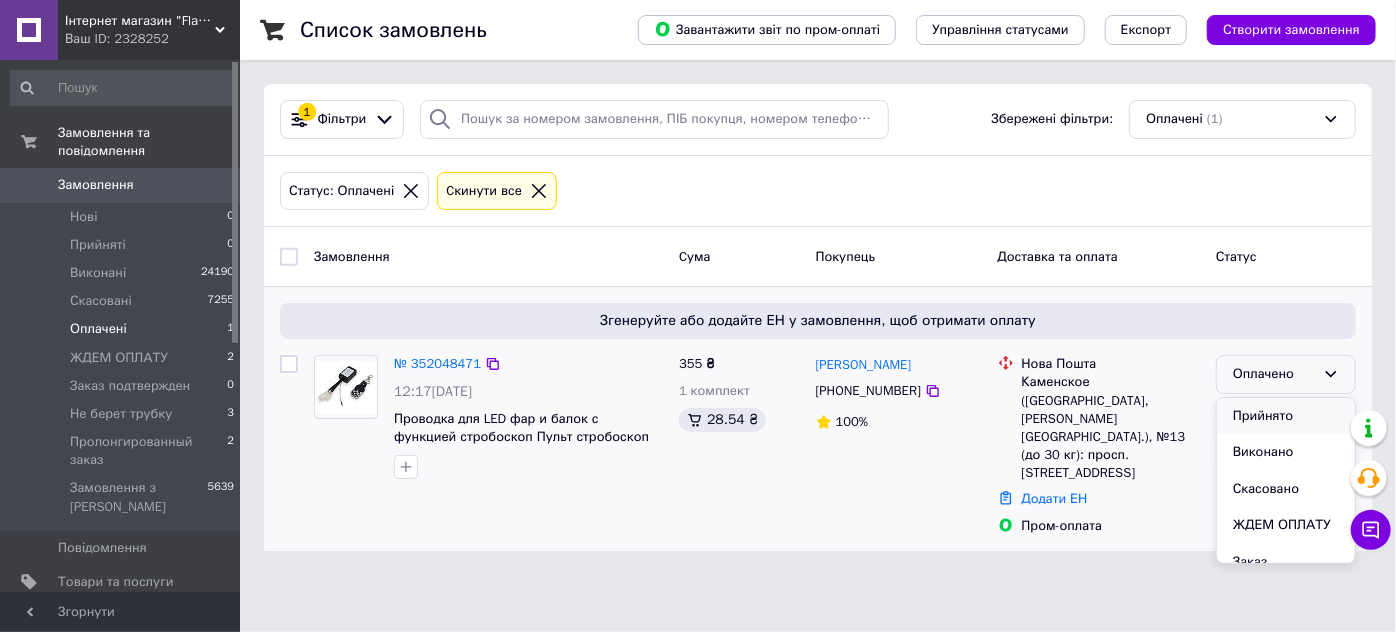 click on "Прийнято" at bounding box center (1286, 416) 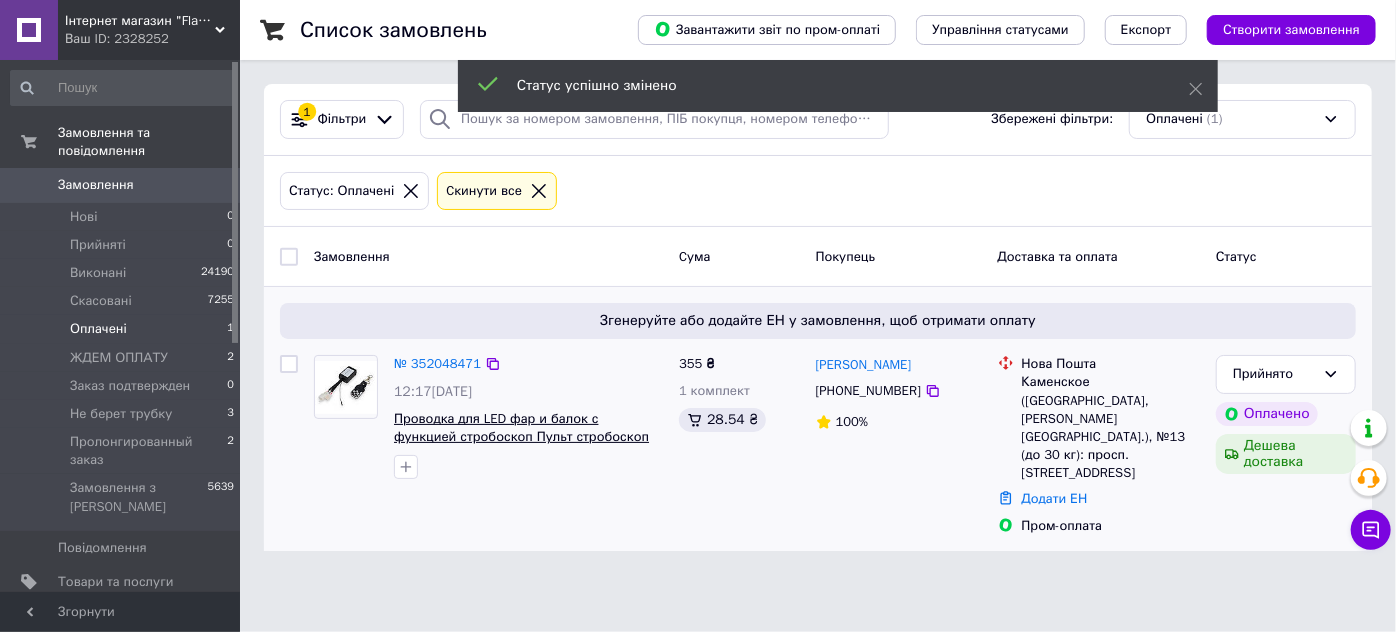 click on "Проводка для LED фар и балок с функцией стробоскоп Пульт стробоскоп дистанционного включения света 9-16V" at bounding box center [521, 437] 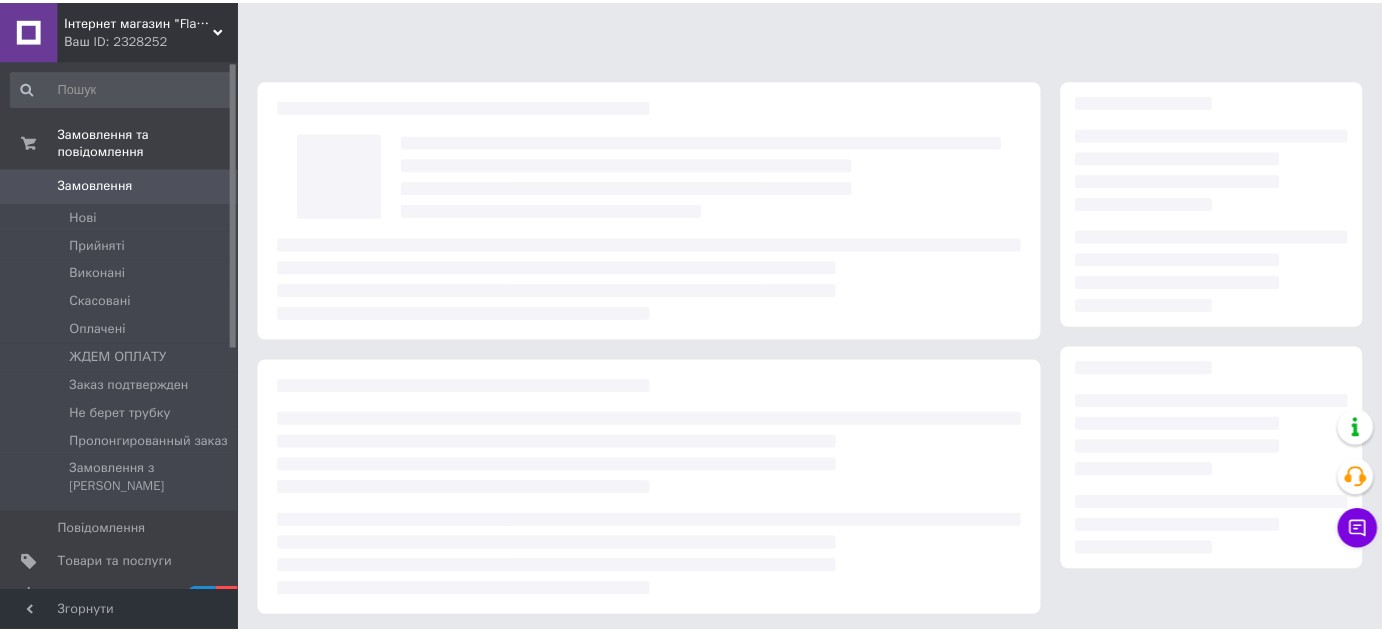 scroll, scrollTop: 0, scrollLeft: 0, axis: both 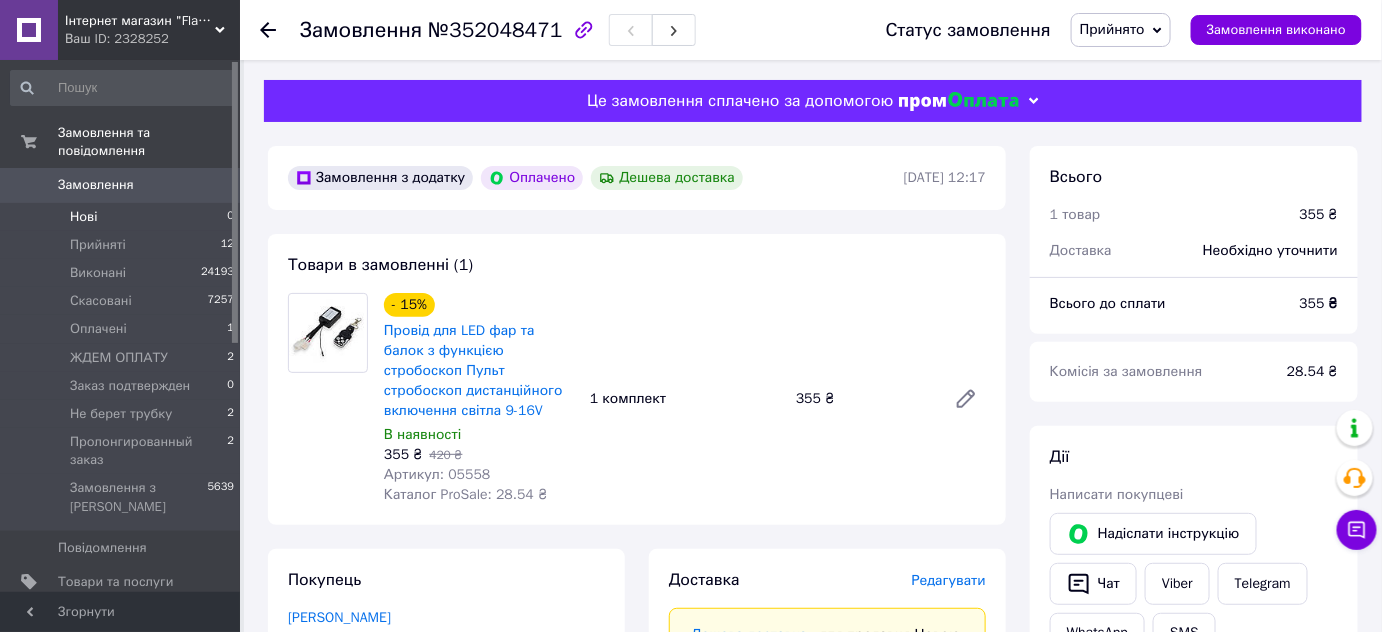 click on "Нові 0" at bounding box center (123, 217) 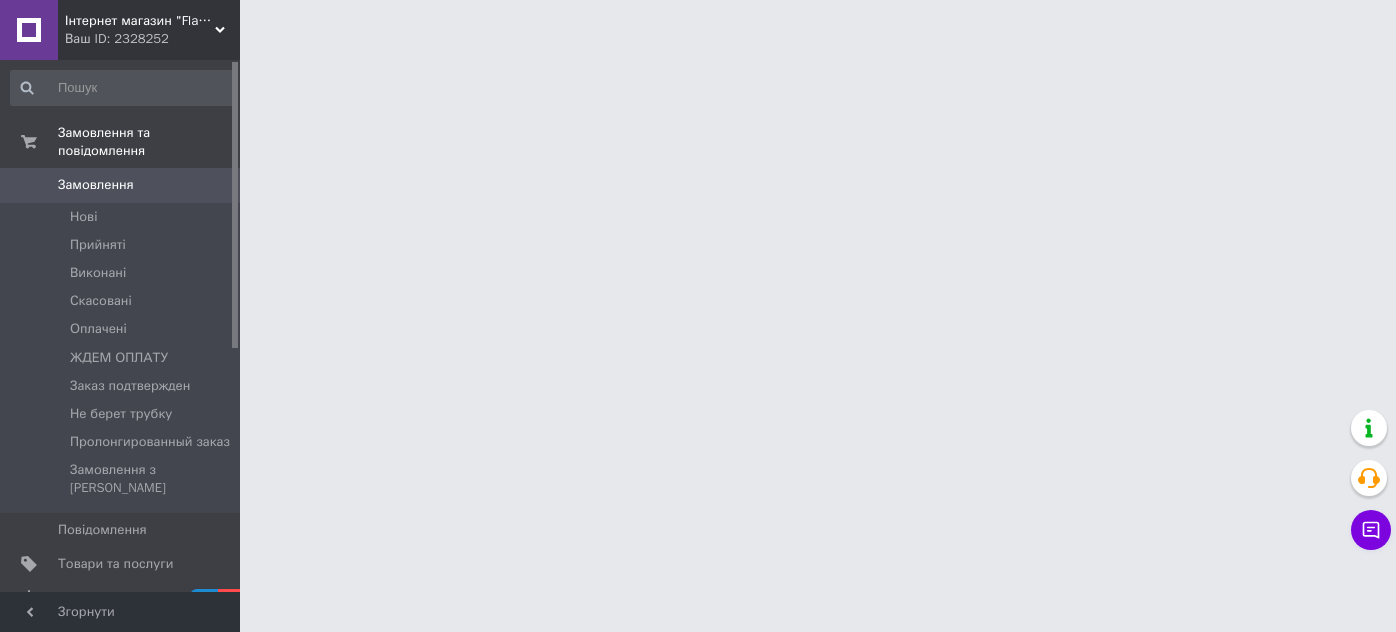 scroll, scrollTop: 0, scrollLeft: 0, axis: both 